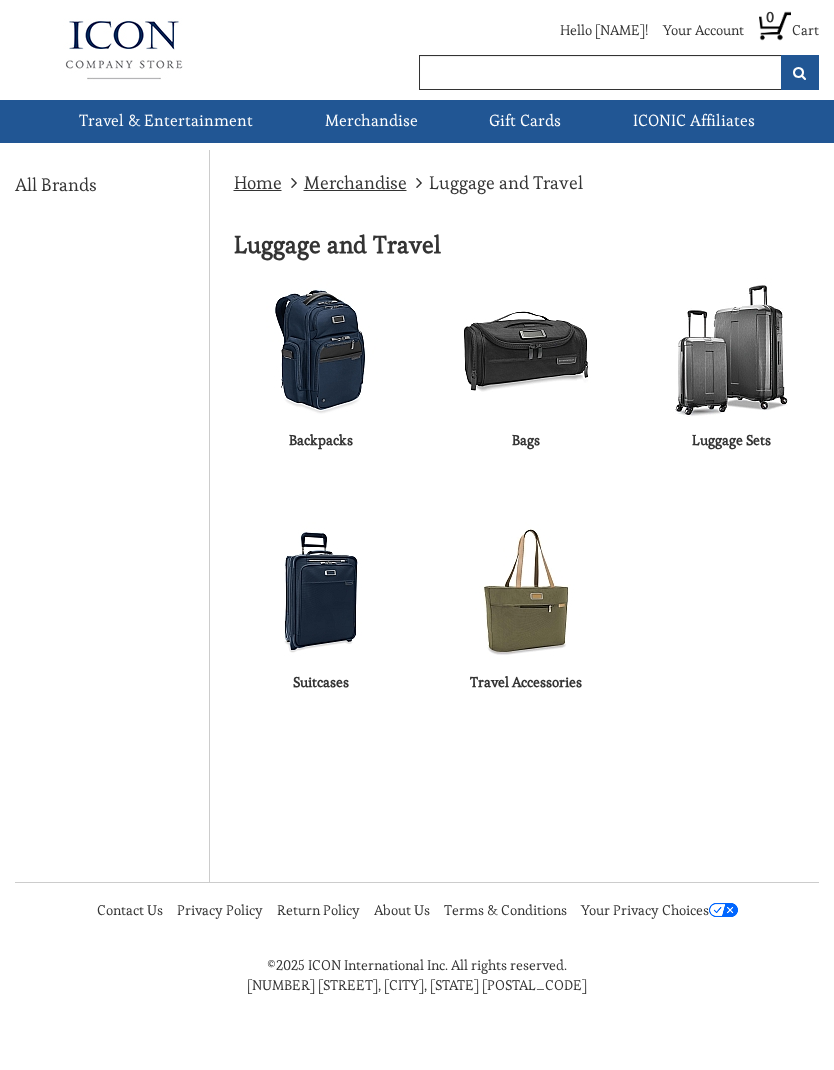 scroll, scrollTop: 0, scrollLeft: 0, axis: both 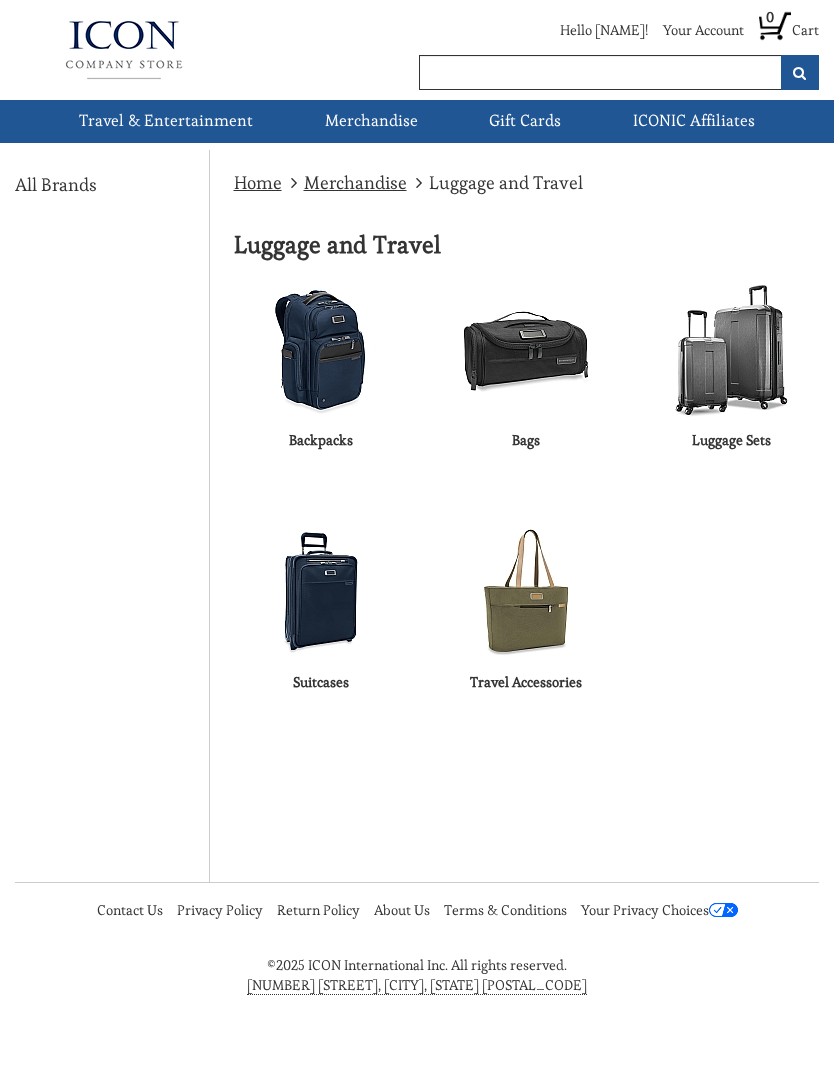 click on "Cruises" at bounding box center [0, 0] 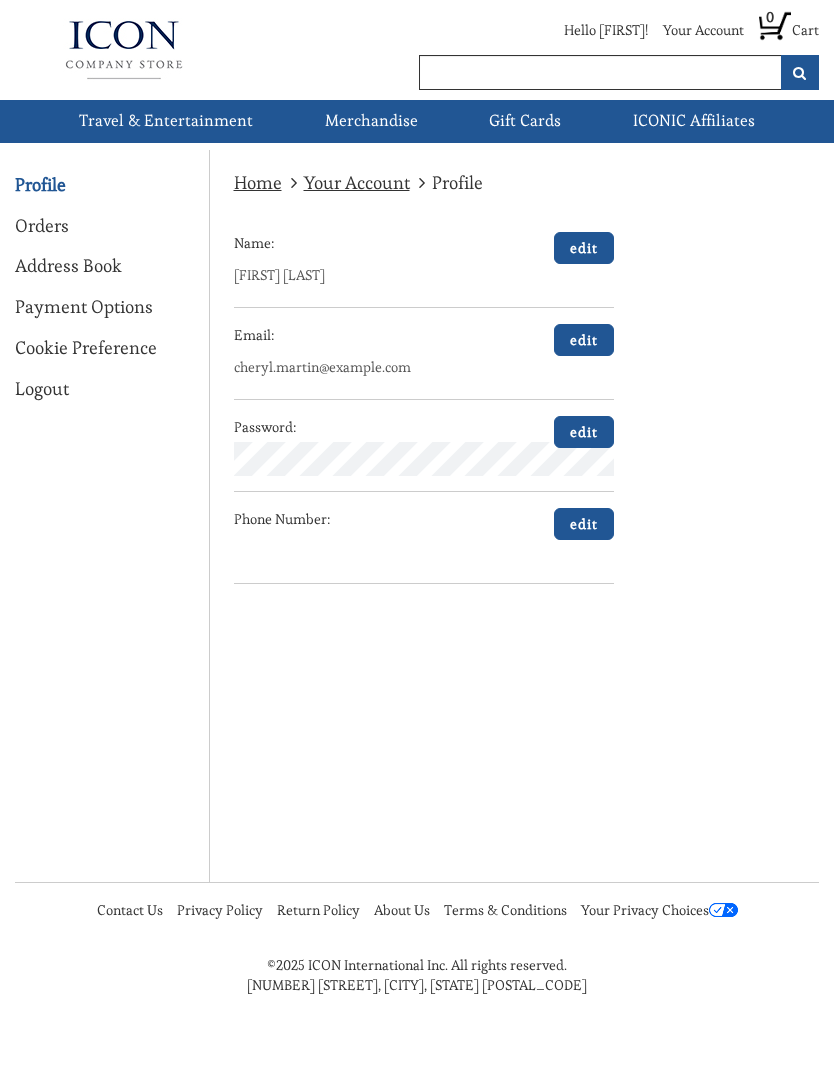 scroll, scrollTop: 0, scrollLeft: 0, axis: both 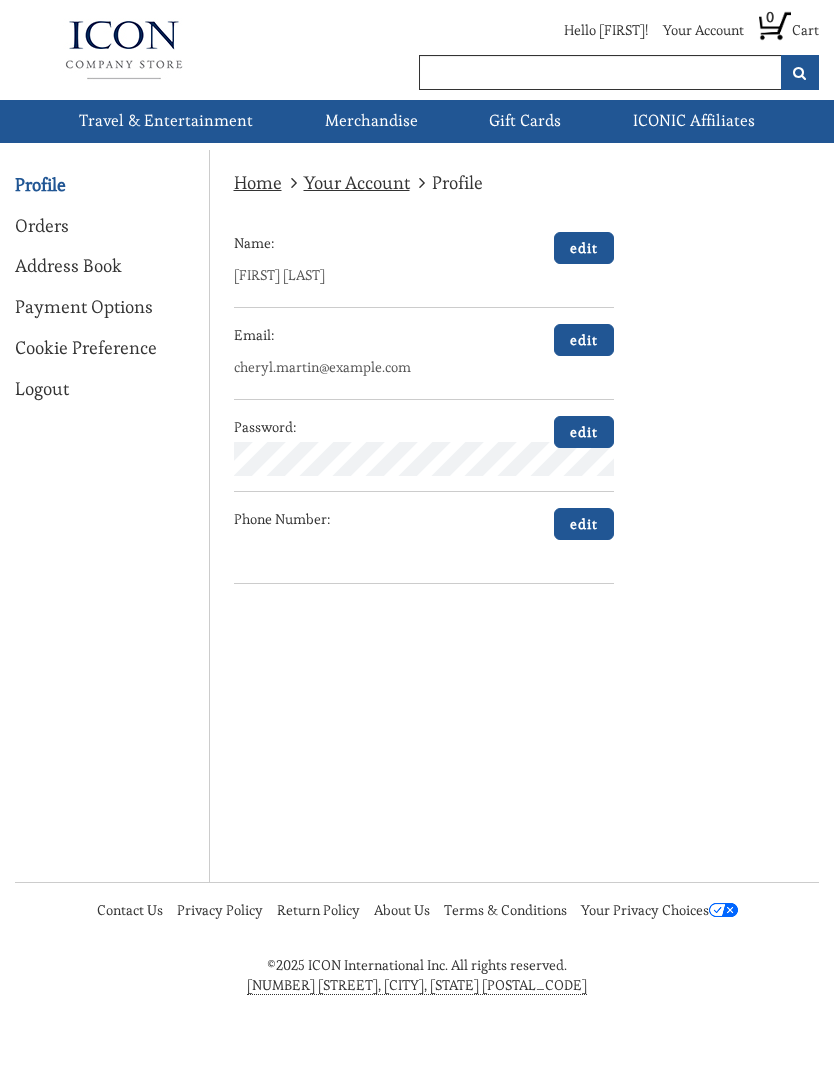 click on "edit" at bounding box center (584, 524) 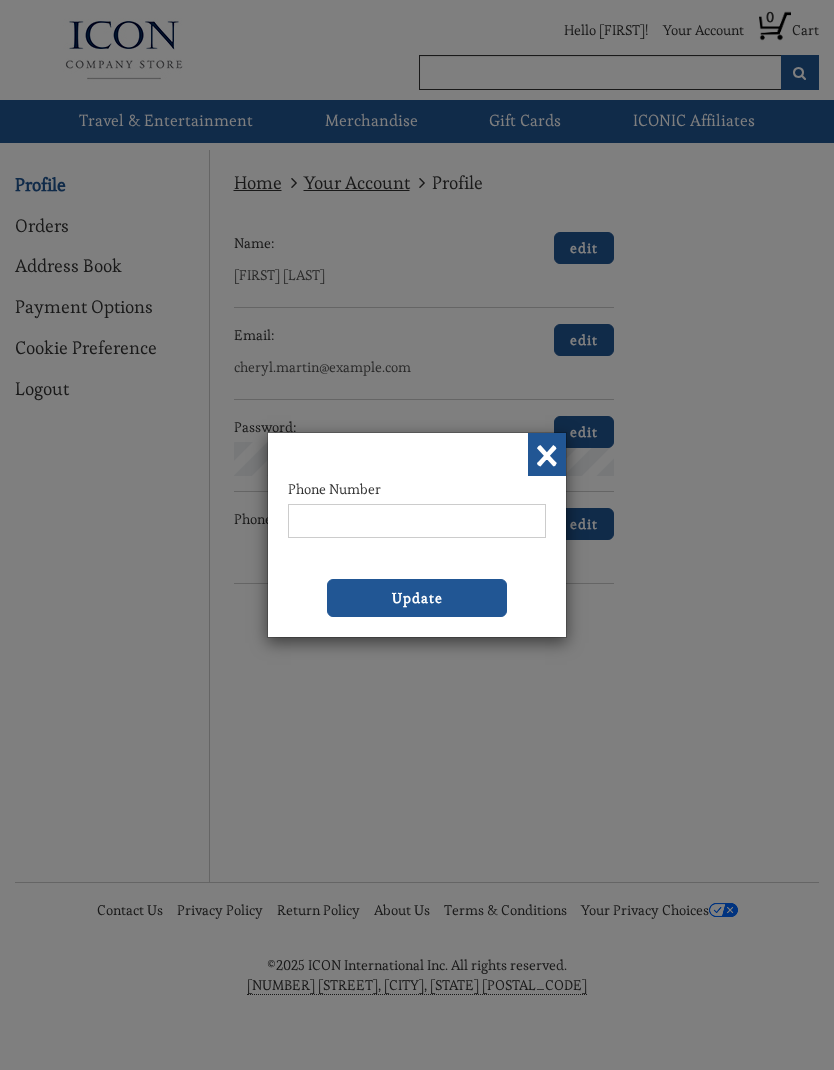 click on "Phone Number" at bounding box center [417, 521] 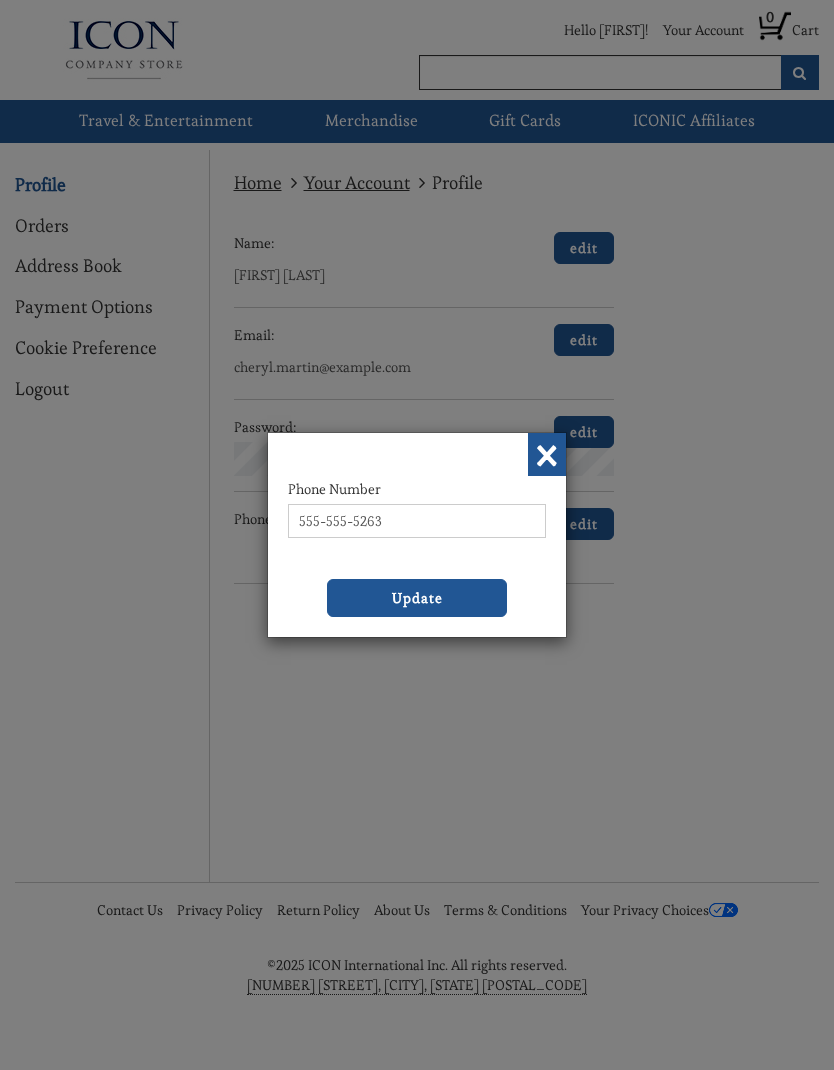 type on "[NUMBER]" 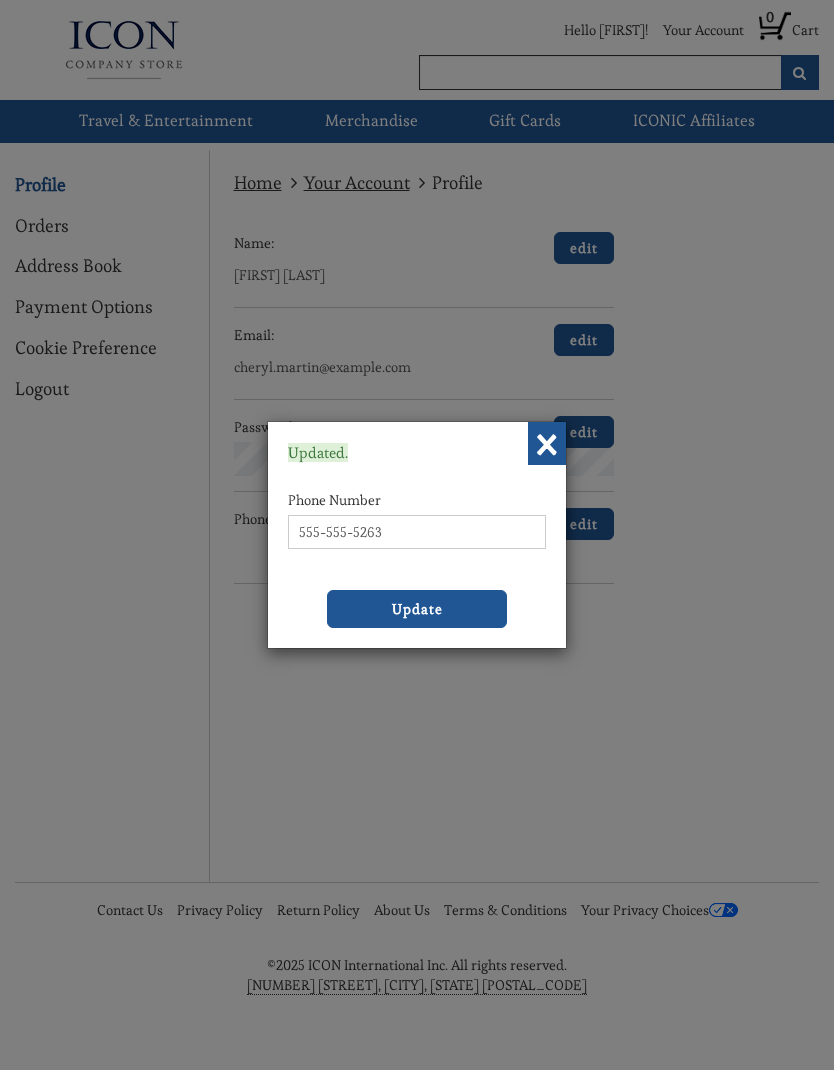 click on "×" at bounding box center (547, 443) 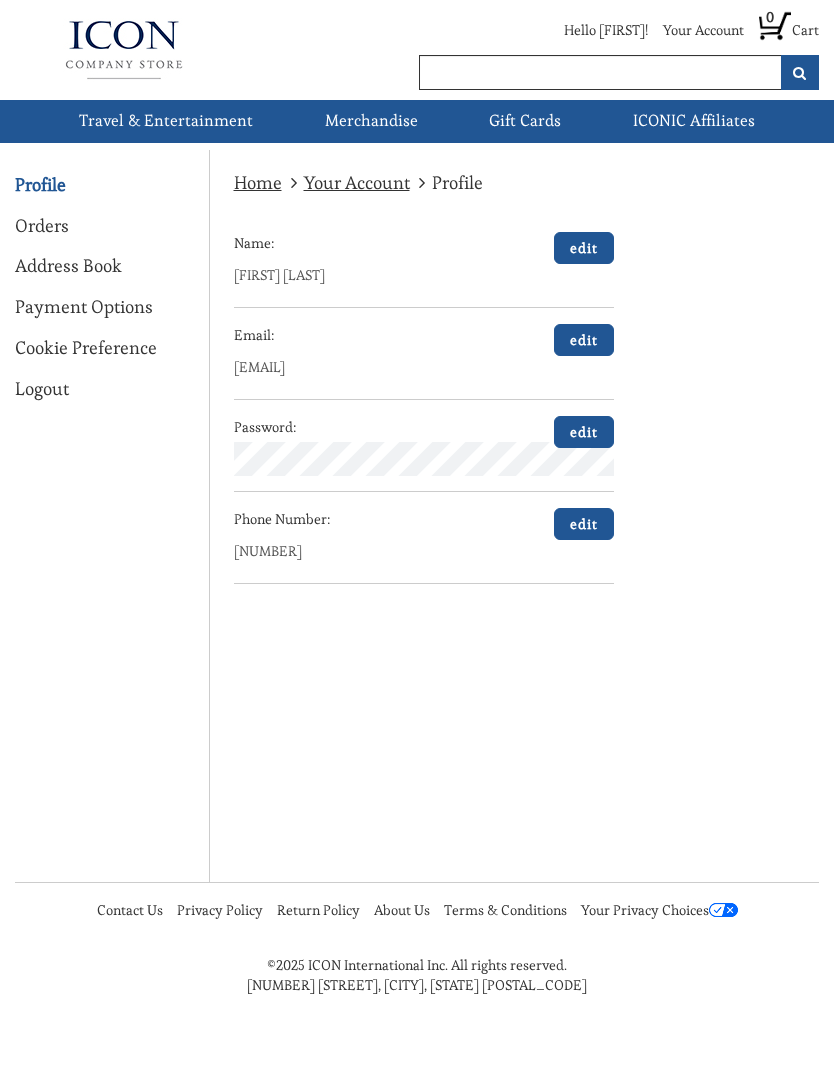 scroll, scrollTop: 0, scrollLeft: 0, axis: both 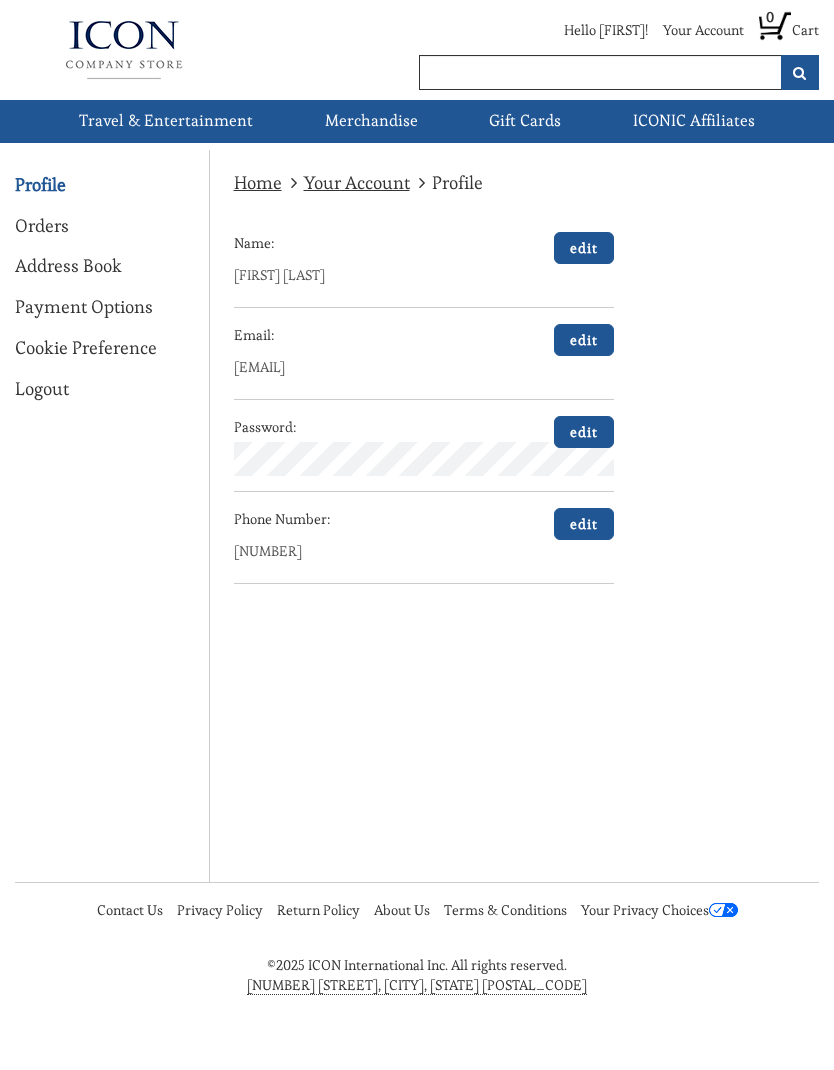 click on "Cookie Preference" at bounding box center [0, 0] 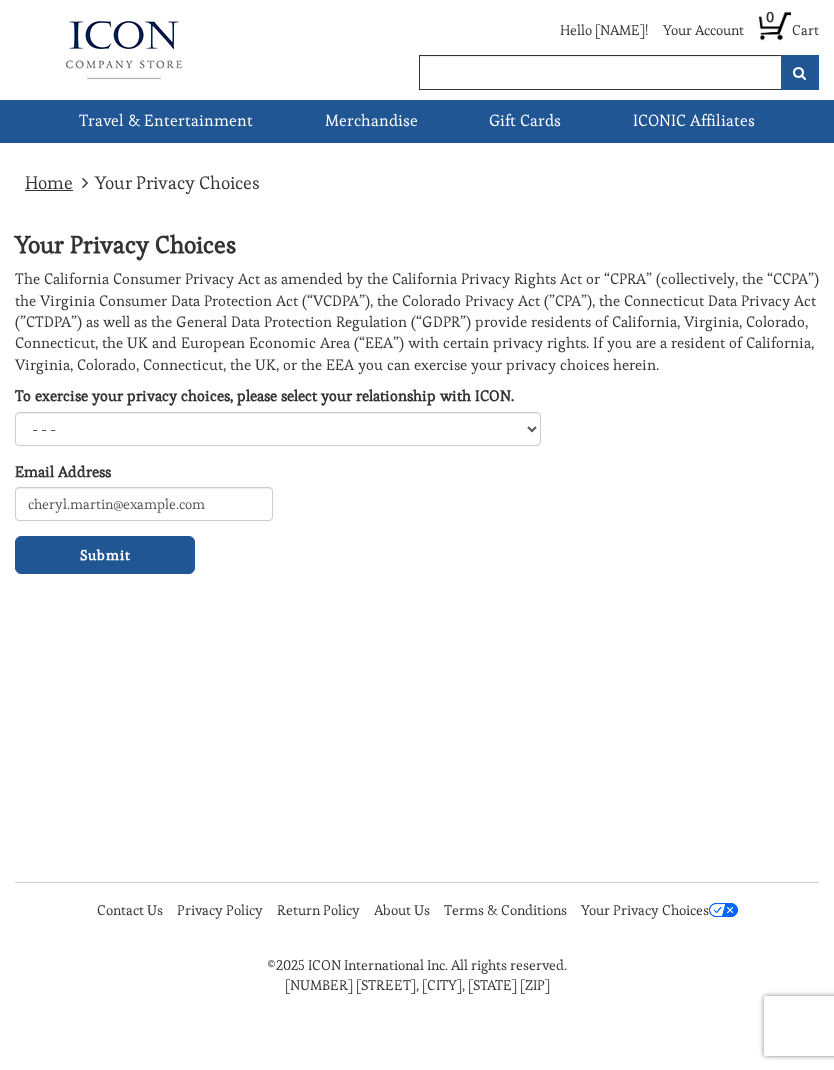 scroll, scrollTop: 0, scrollLeft: 0, axis: both 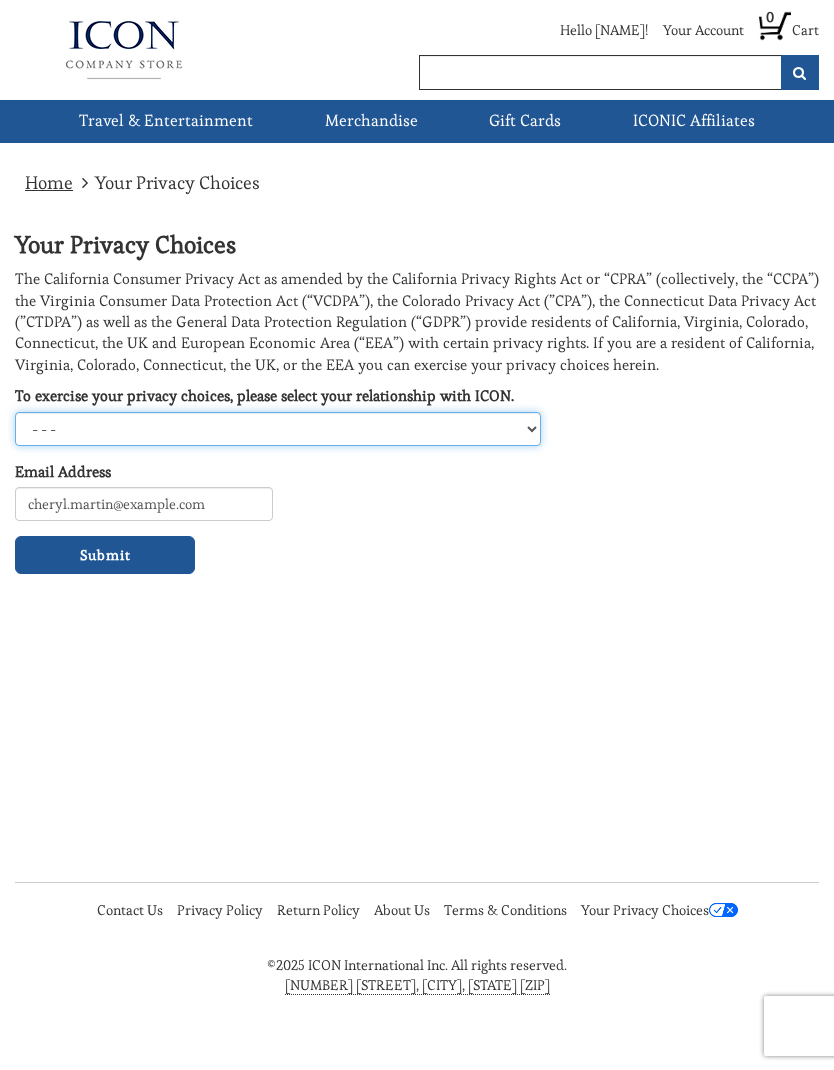 click on "- - - California Consumer Virginia Consumer UK/EEA Data Subject Colorado Consumer Connecticut Consumer Texas Consumer Oregon Consumer Montana Consumer Utah Consumer" at bounding box center (278, 429) 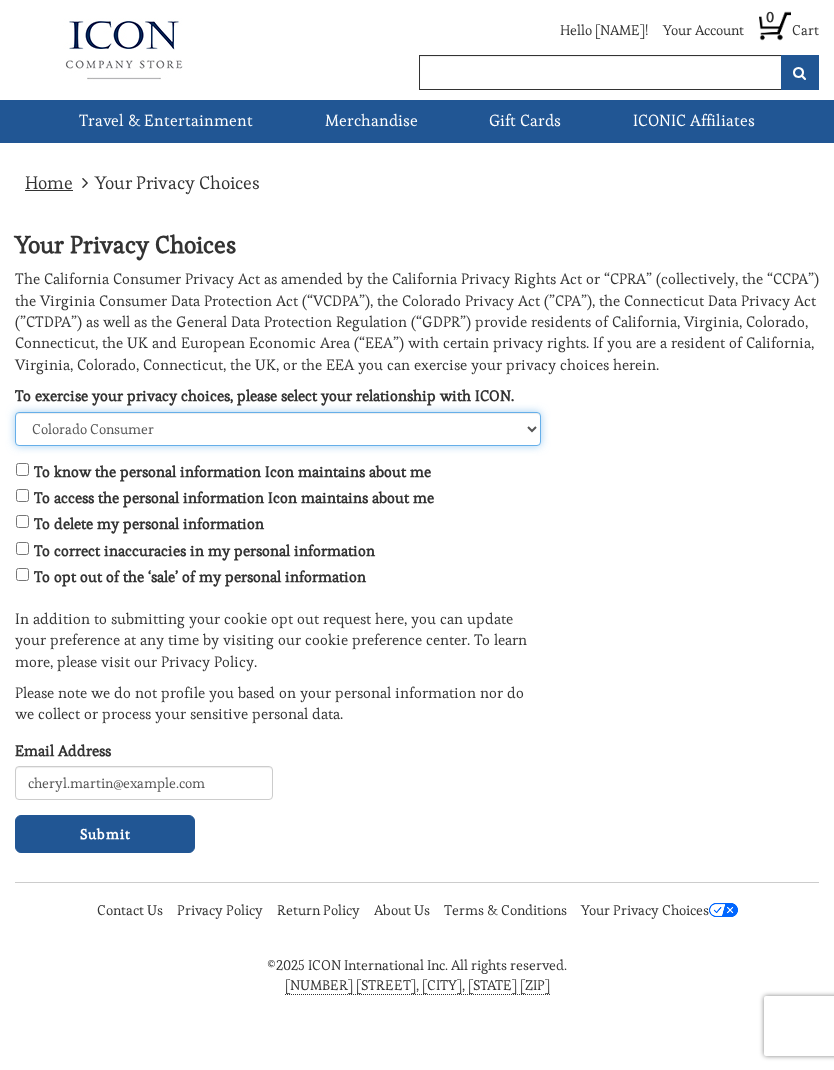 click on "- - - California Consumer Virginia Consumer UK/EEA Data Subject Colorado Consumer Connecticut Consumer Texas Consumer Oregon Consumer Montana Consumer Utah Consumer" at bounding box center [278, 429] 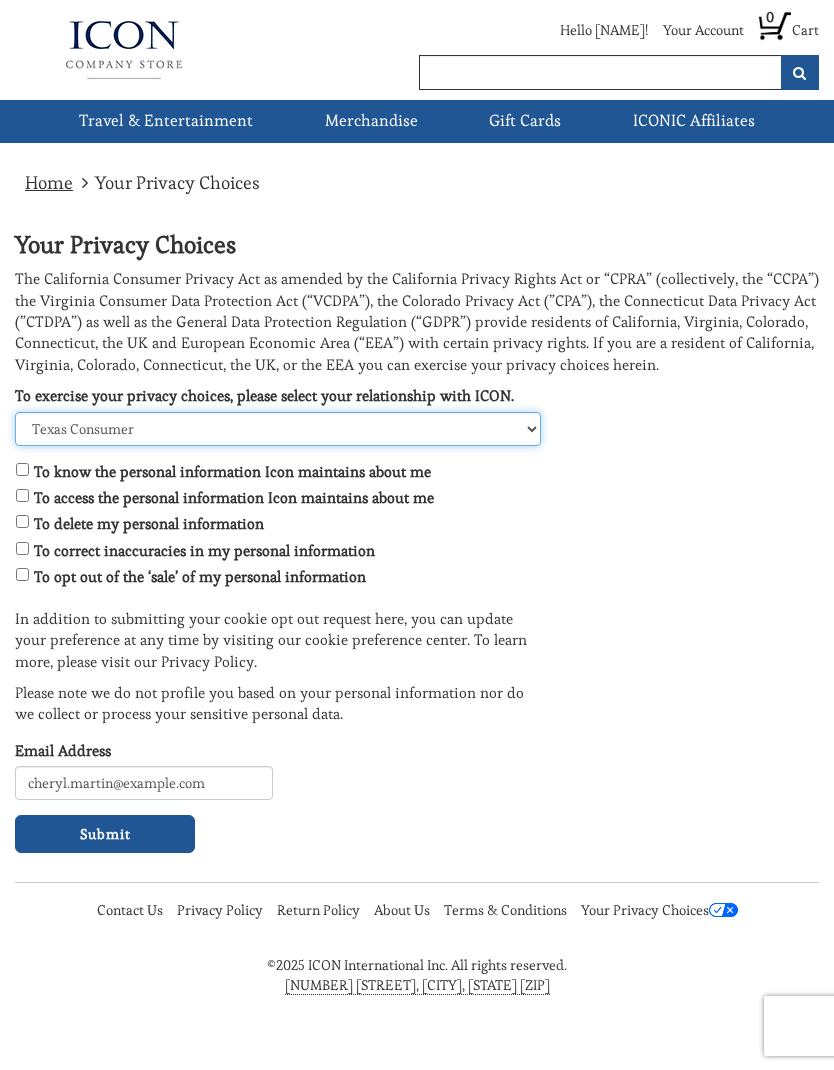 click on "- - - California Consumer Virginia Consumer UK/EEA Data Subject Colorado Consumer Connecticut Consumer Texas Consumer Oregon Consumer Montana Consumer Utah Consumer" at bounding box center (278, 429) 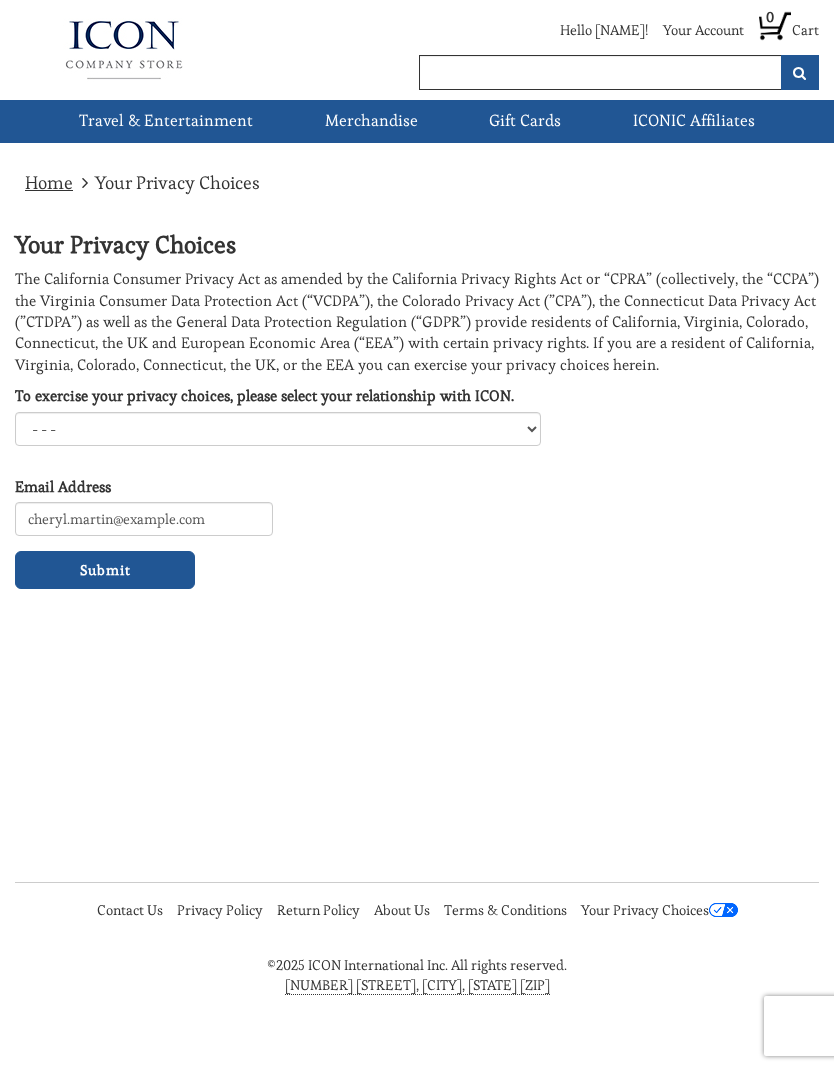 click on "Orders" at bounding box center (0, 0) 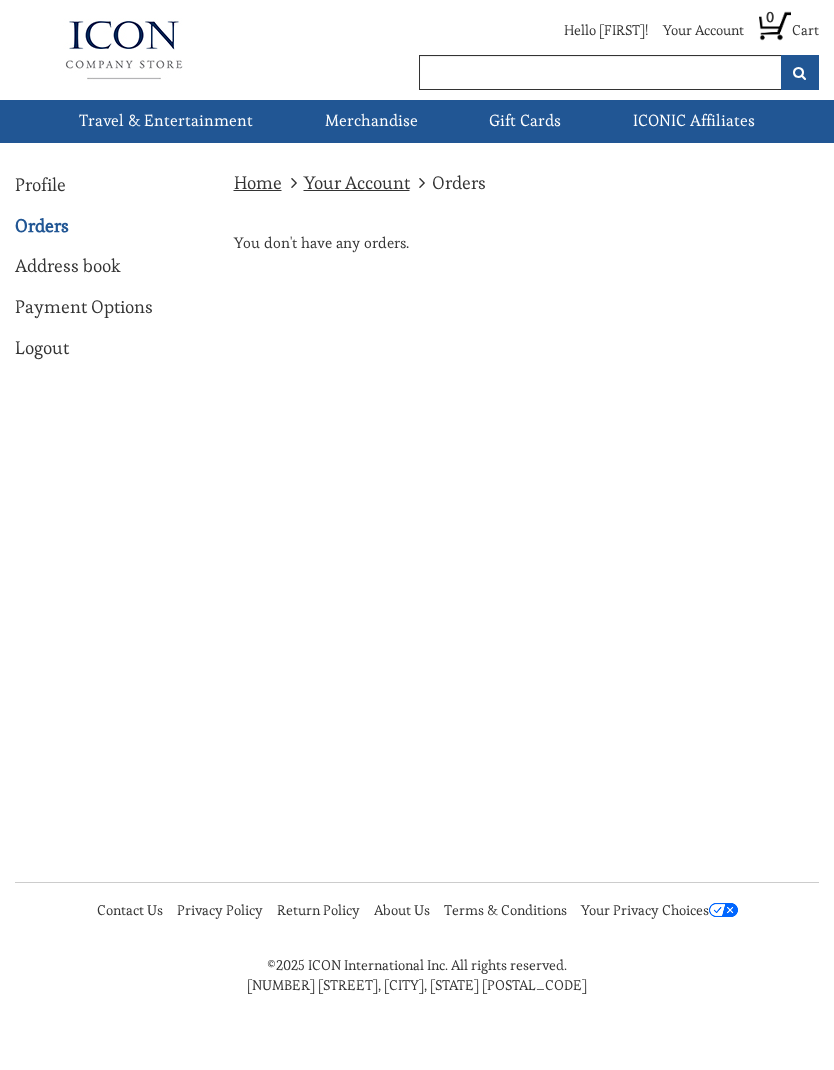 scroll, scrollTop: 0, scrollLeft: 0, axis: both 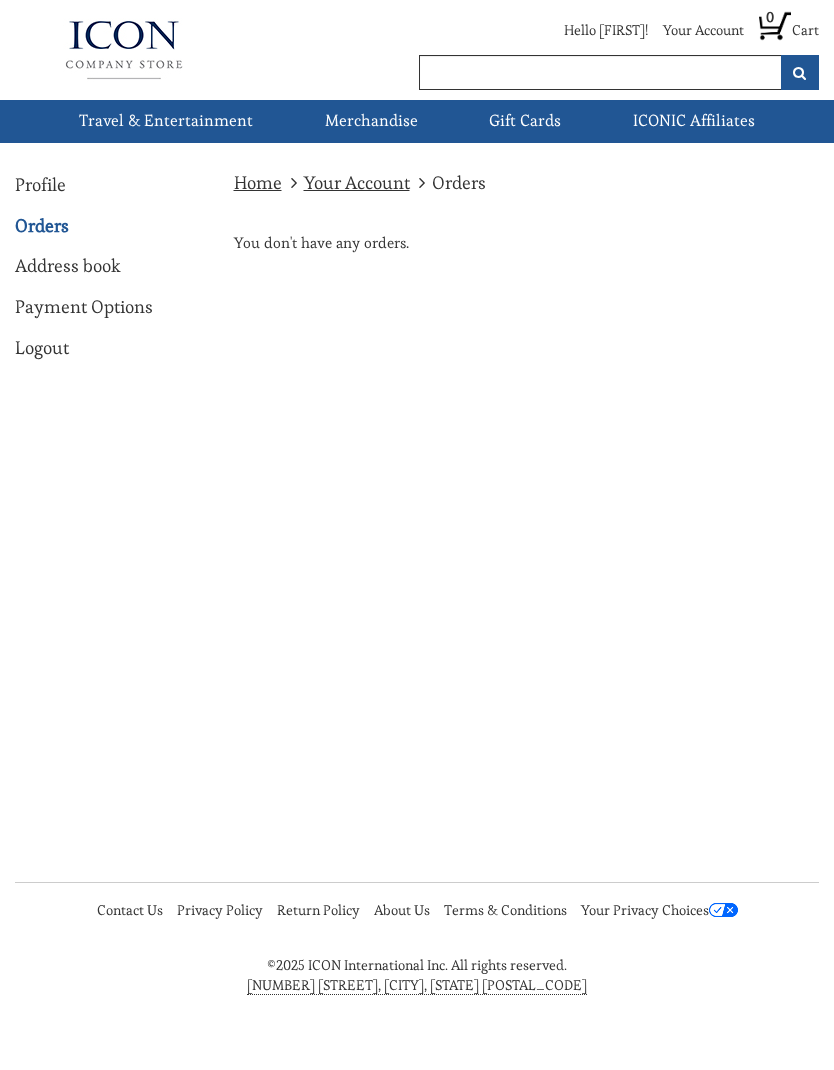 click on "Hello
Cheryl!
Your Account
Profile
Orders
Address Book
Payment Options
Cookie Preference
Logout
0
Cart" at bounding box center [684, 30] 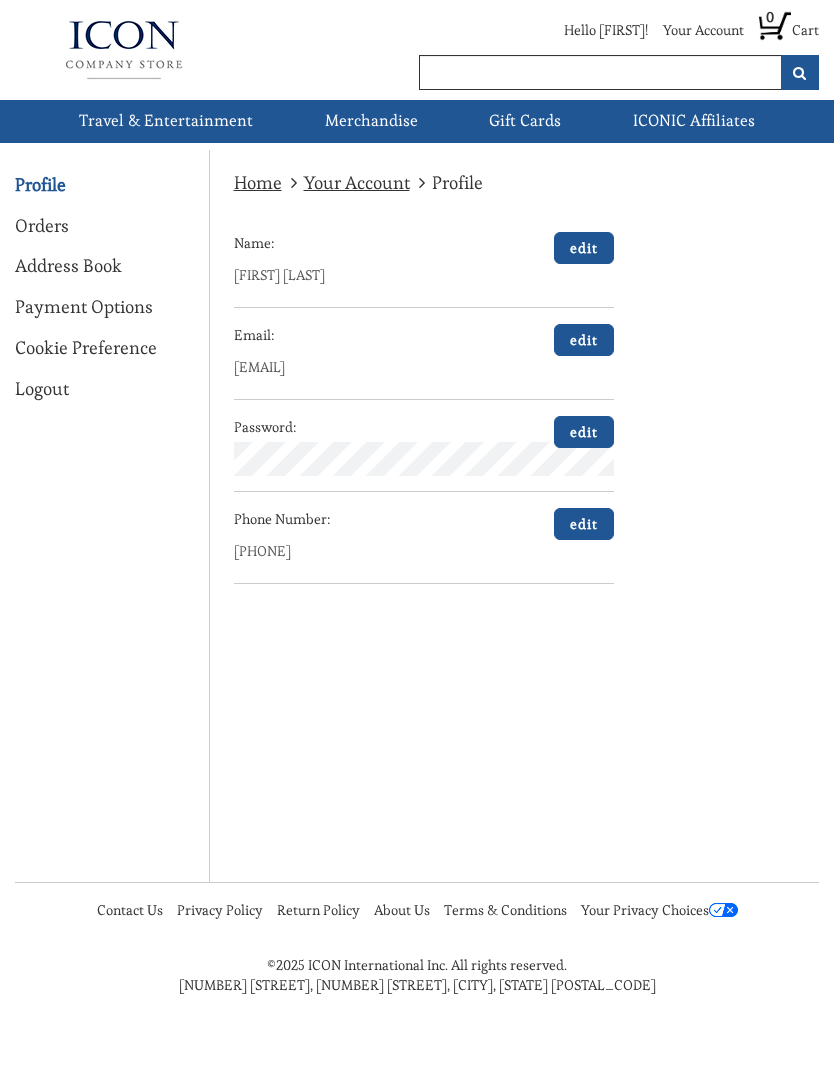 scroll, scrollTop: 0, scrollLeft: 0, axis: both 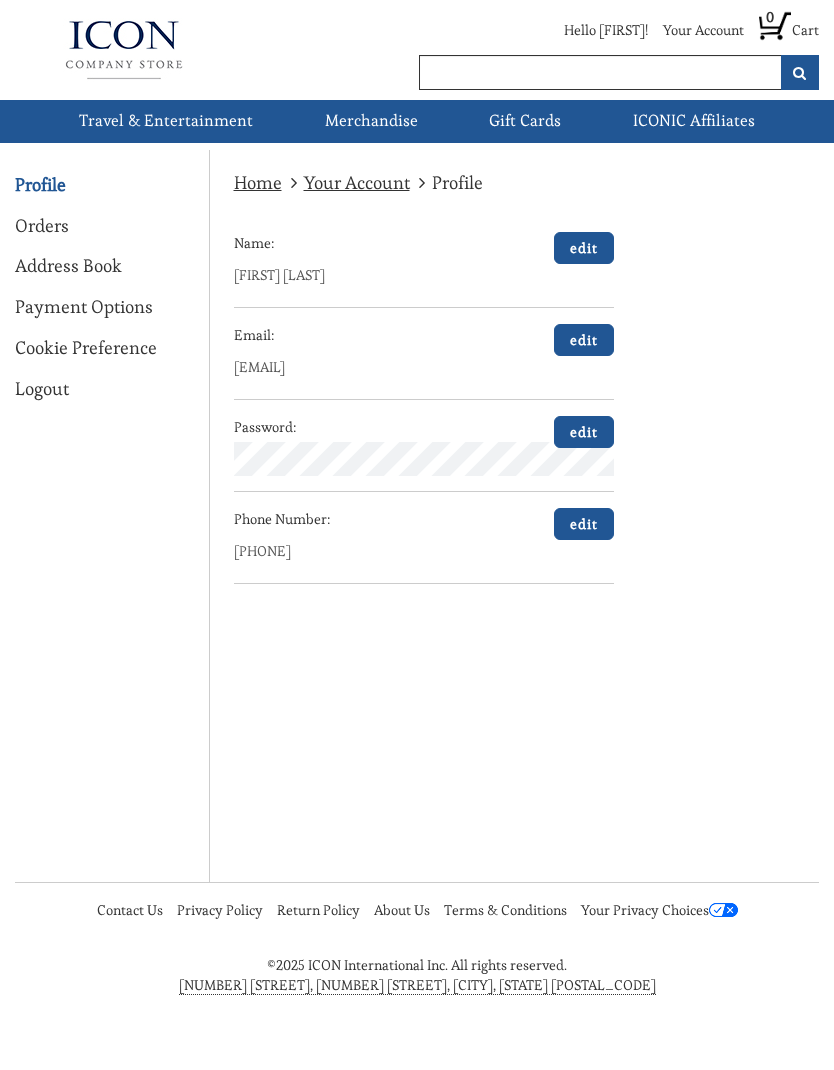 click on "Logout" at bounding box center (104, 389) 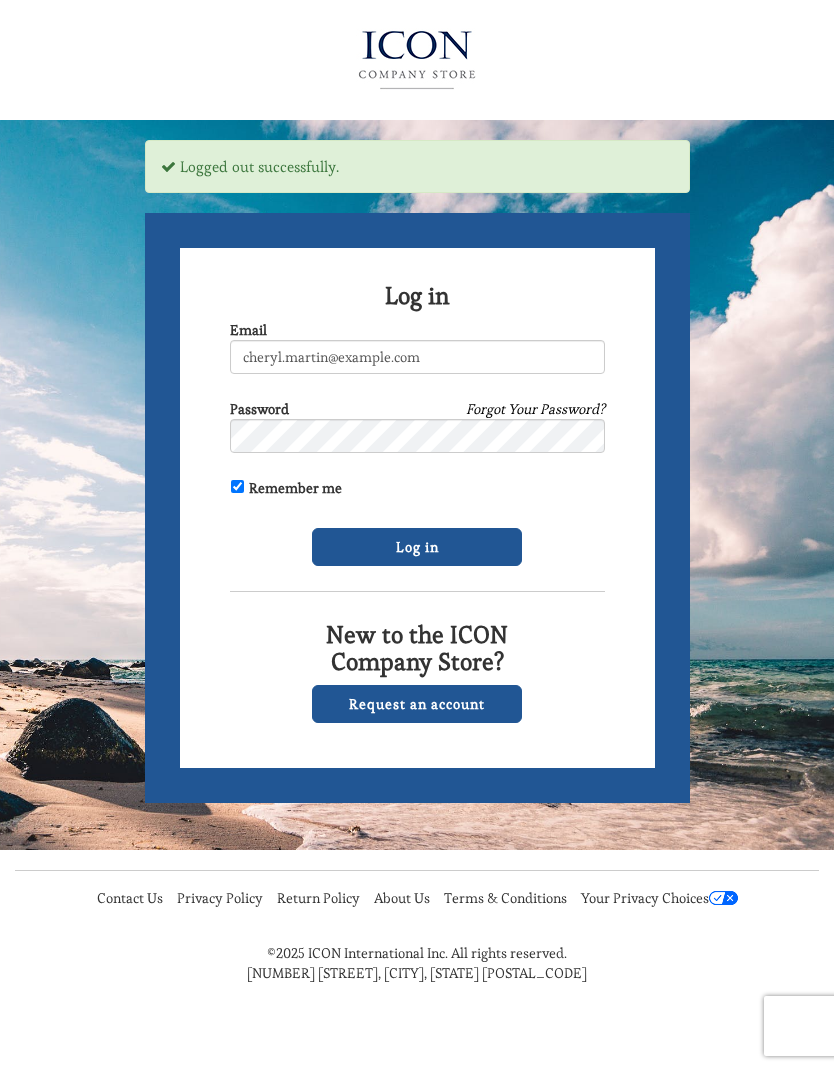 scroll, scrollTop: 0, scrollLeft: 0, axis: both 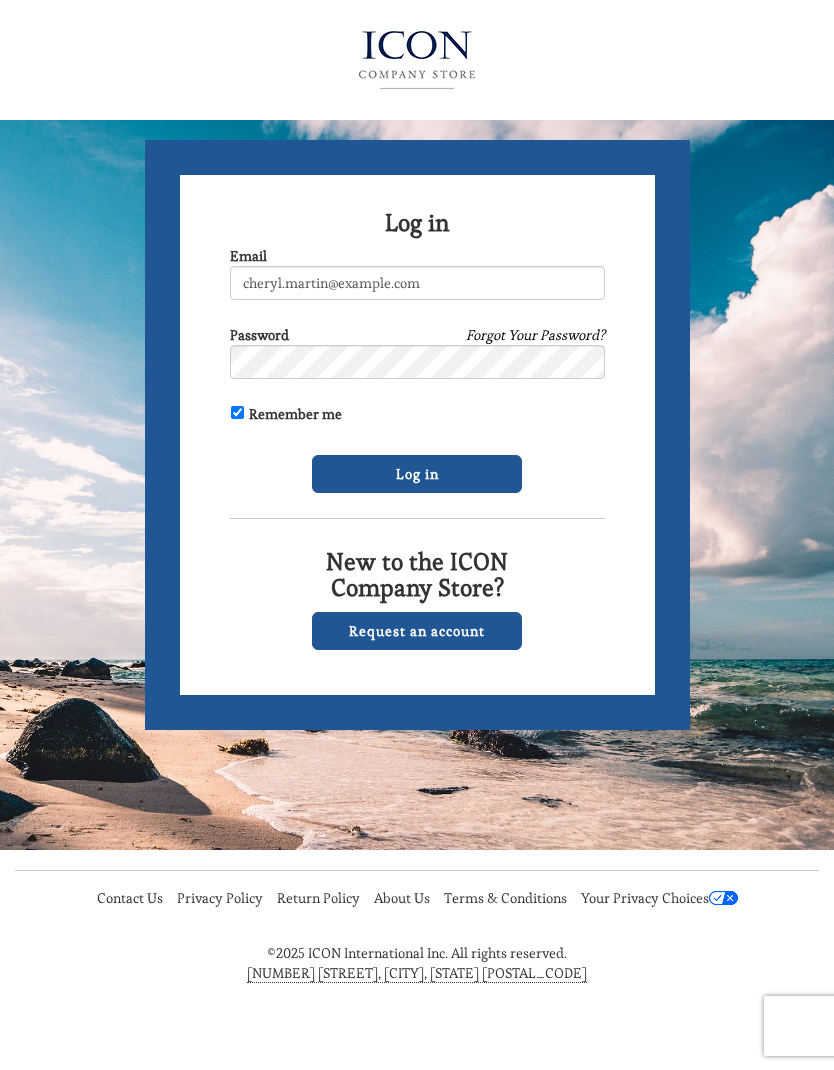 click on "Log in" at bounding box center [417, 474] 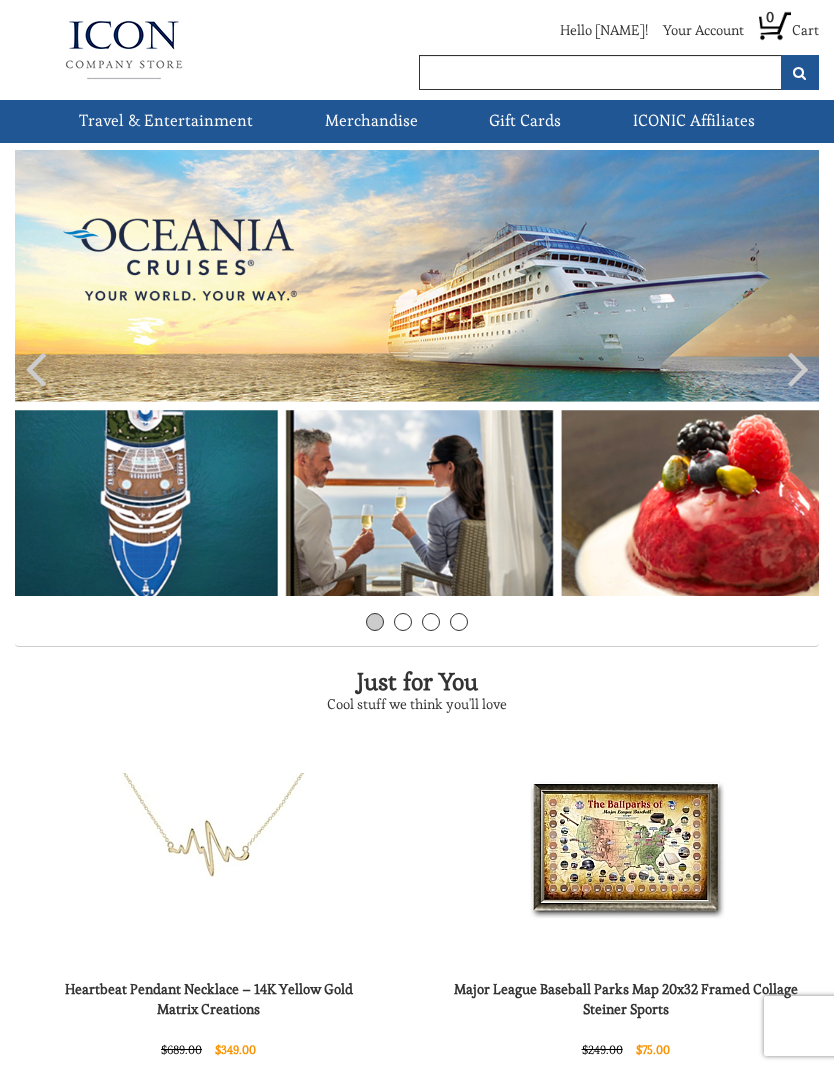 scroll, scrollTop: 0, scrollLeft: 0, axis: both 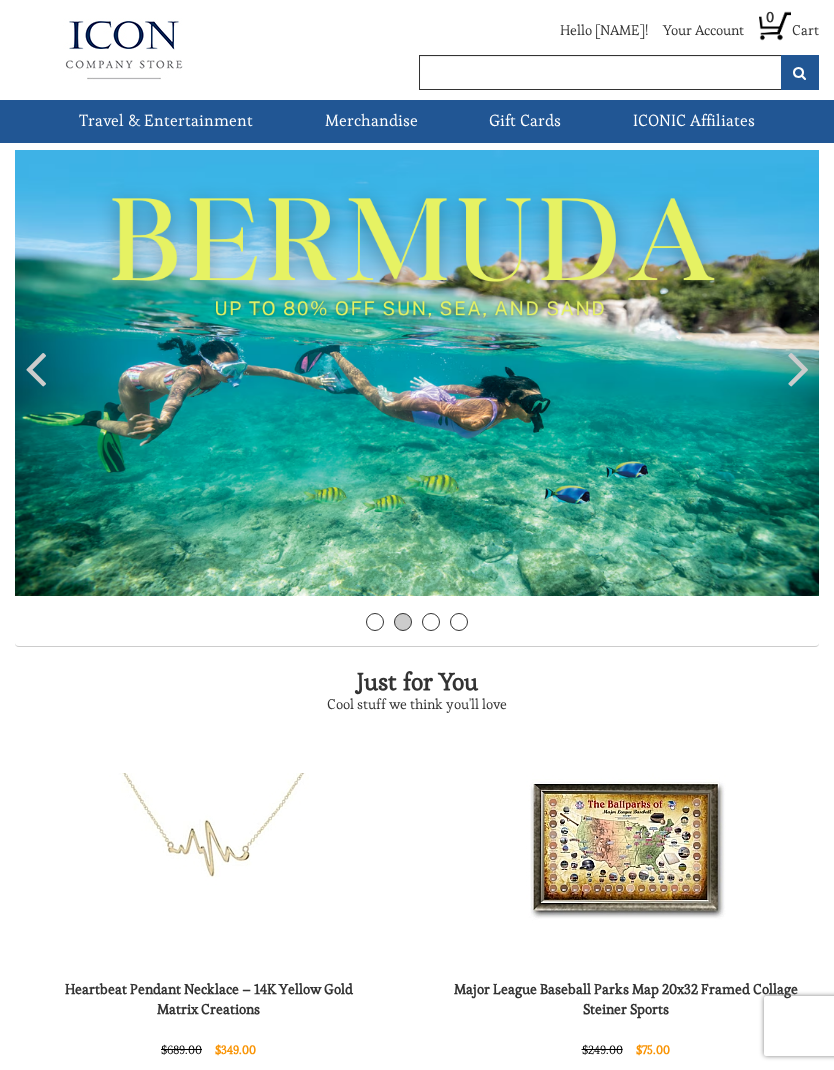 click at bounding box center (417, 373) 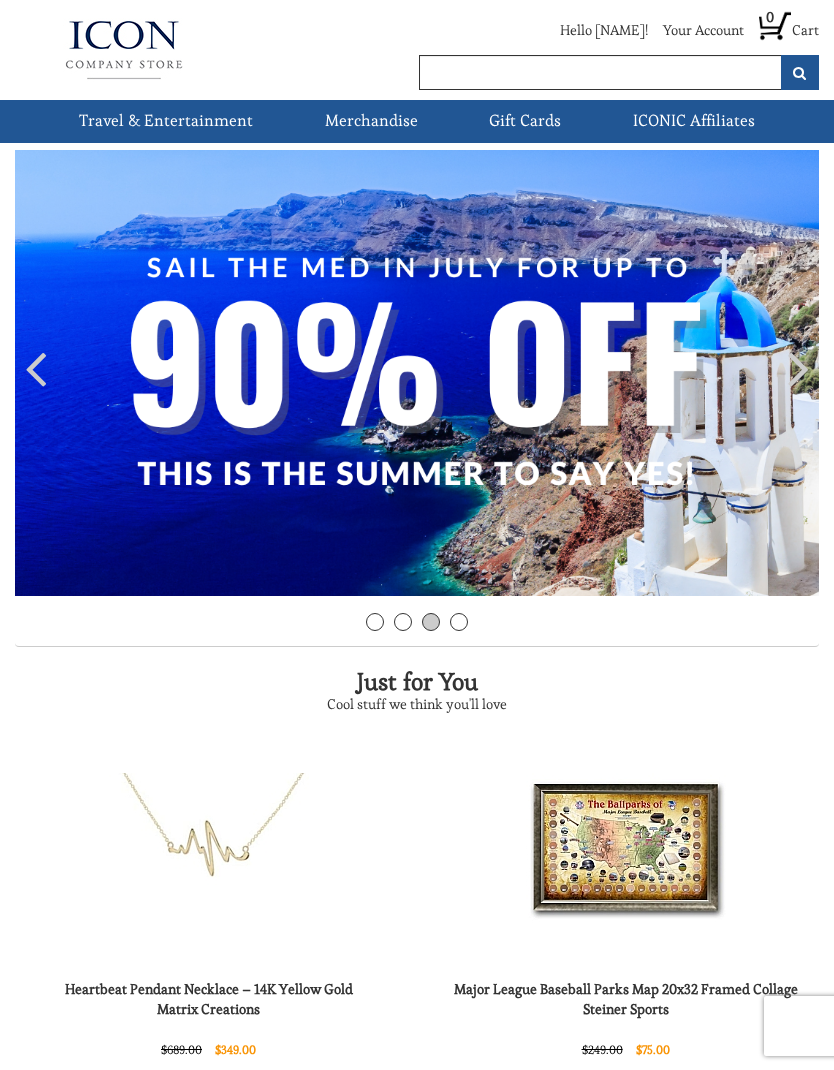 click at bounding box center [417, 373] 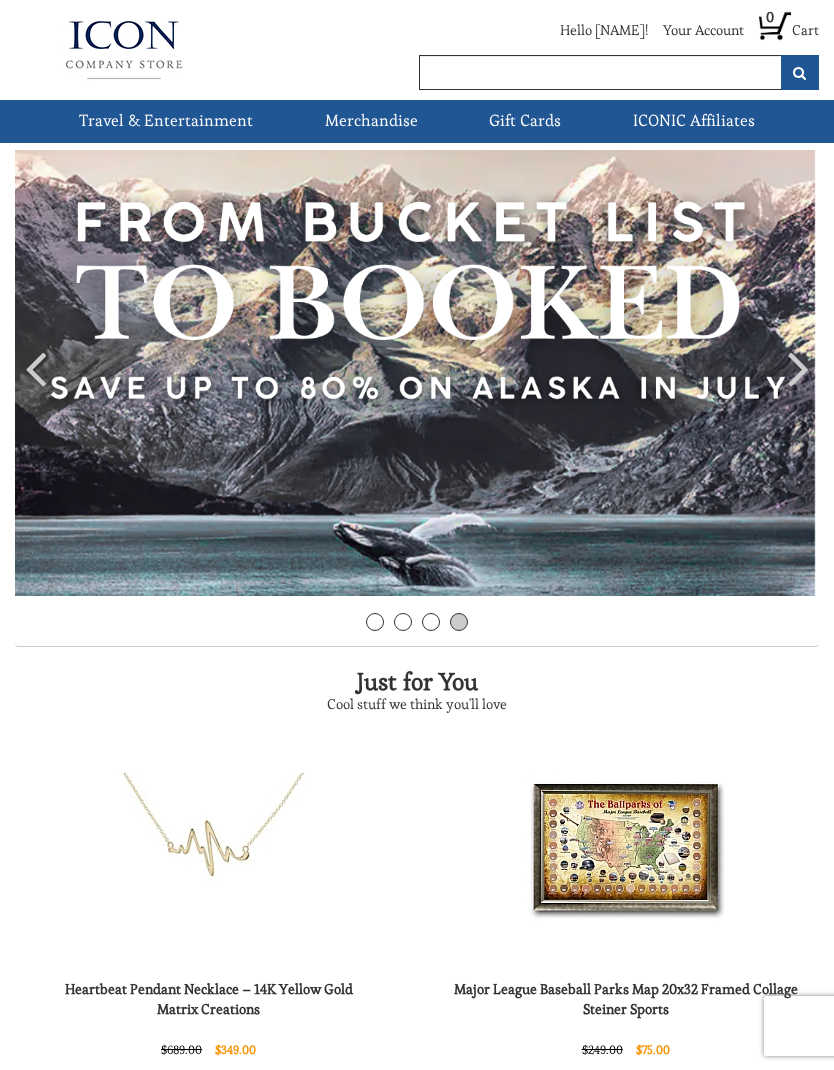 click at bounding box center [417, 373] 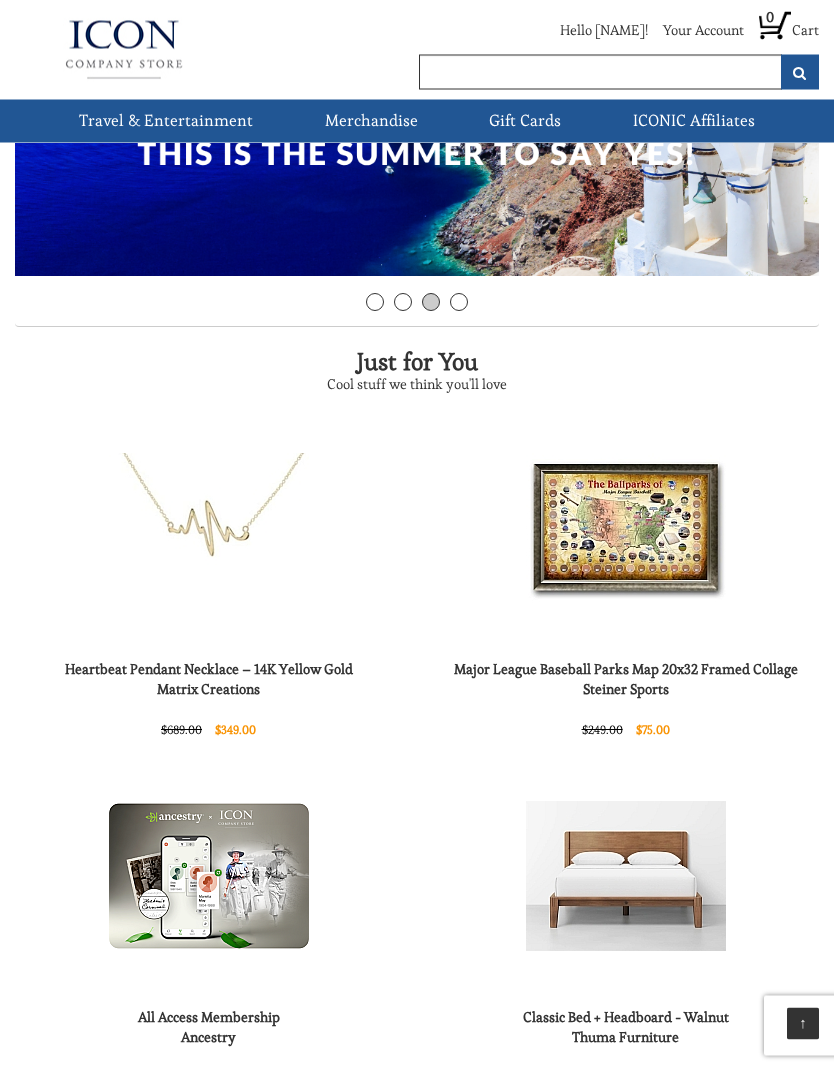 scroll, scrollTop: 0, scrollLeft: 0, axis: both 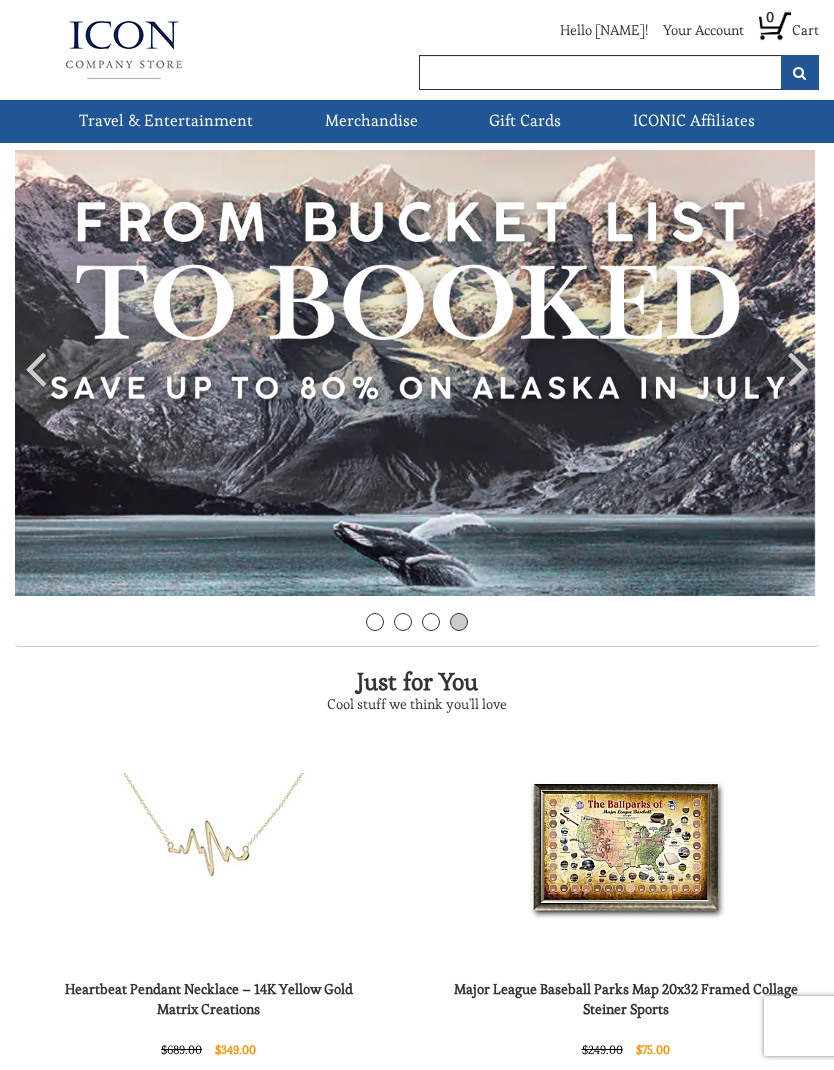 click on "Hotels" at bounding box center [0, 0] 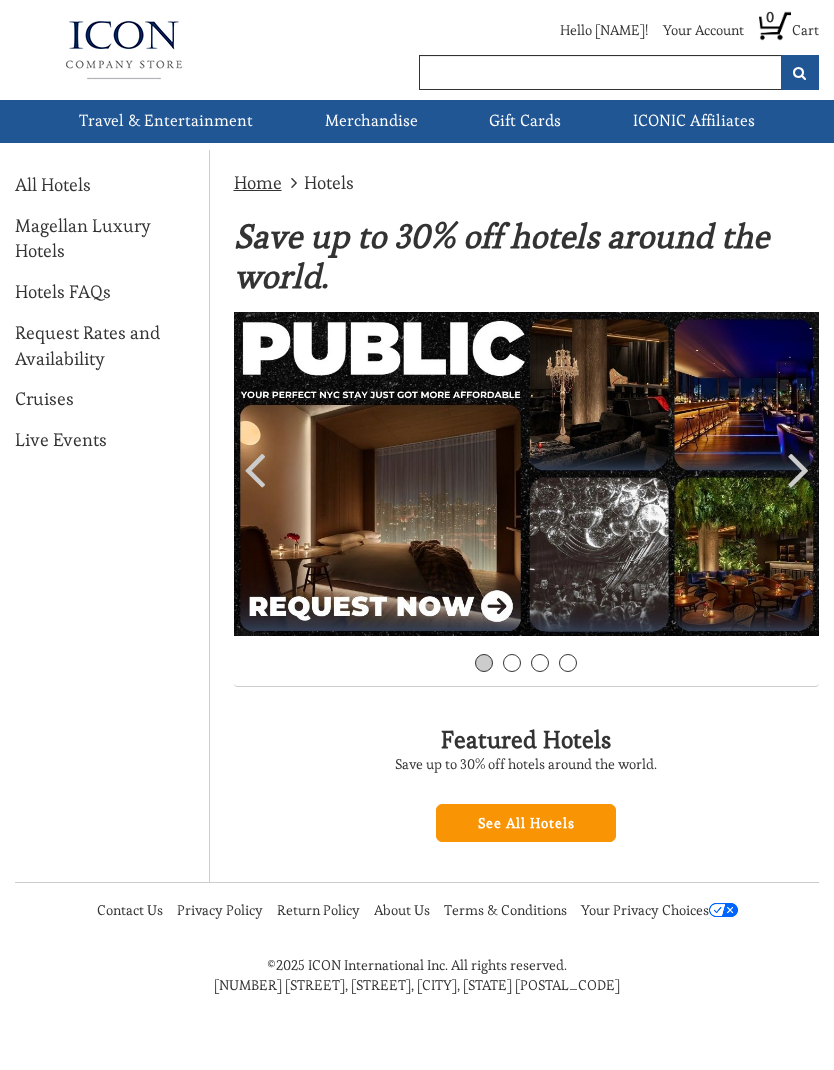 scroll, scrollTop: 0, scrollLeft: 0, axis: both 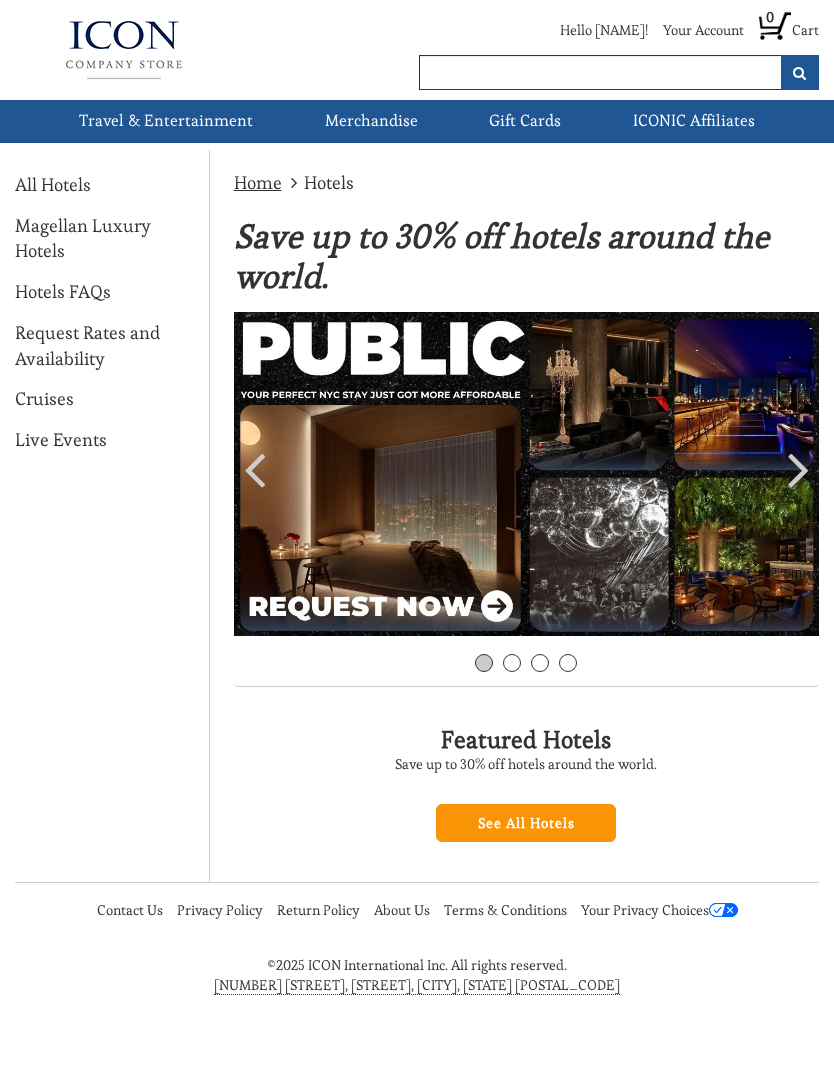 click on "Cruises" at bounding box center (44, 399) 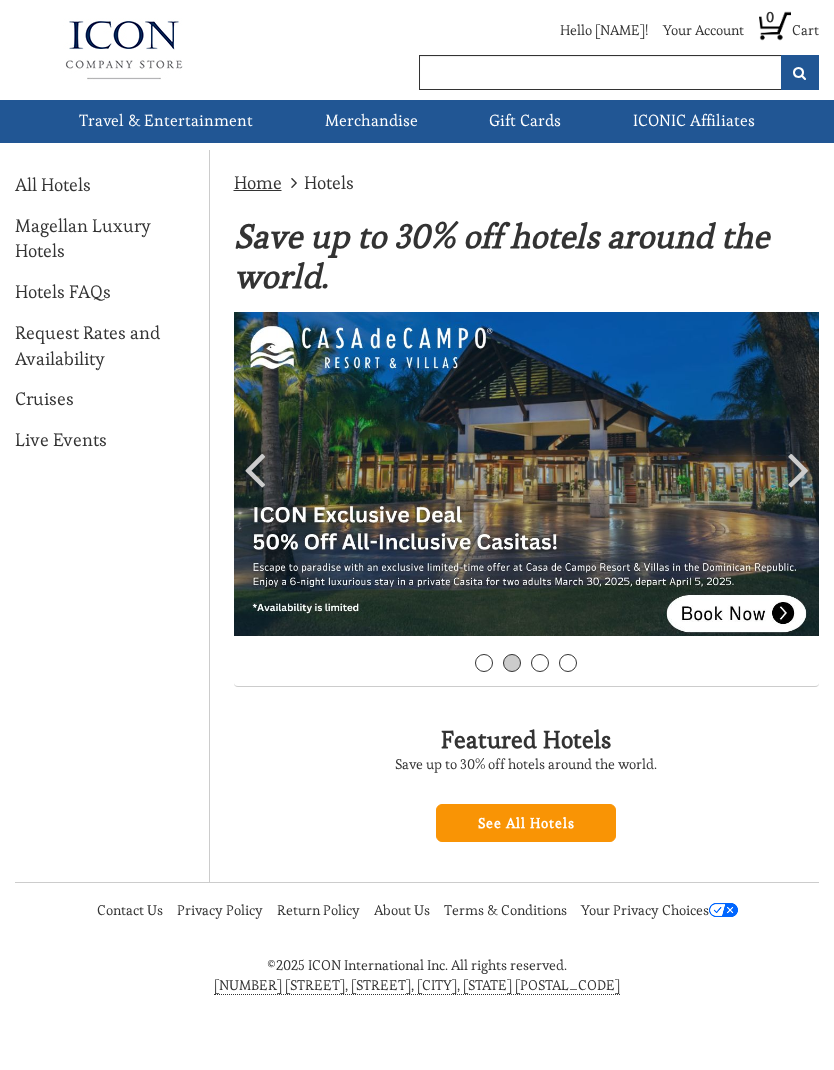 click on "Cruises" at bounding box center [44, 399] 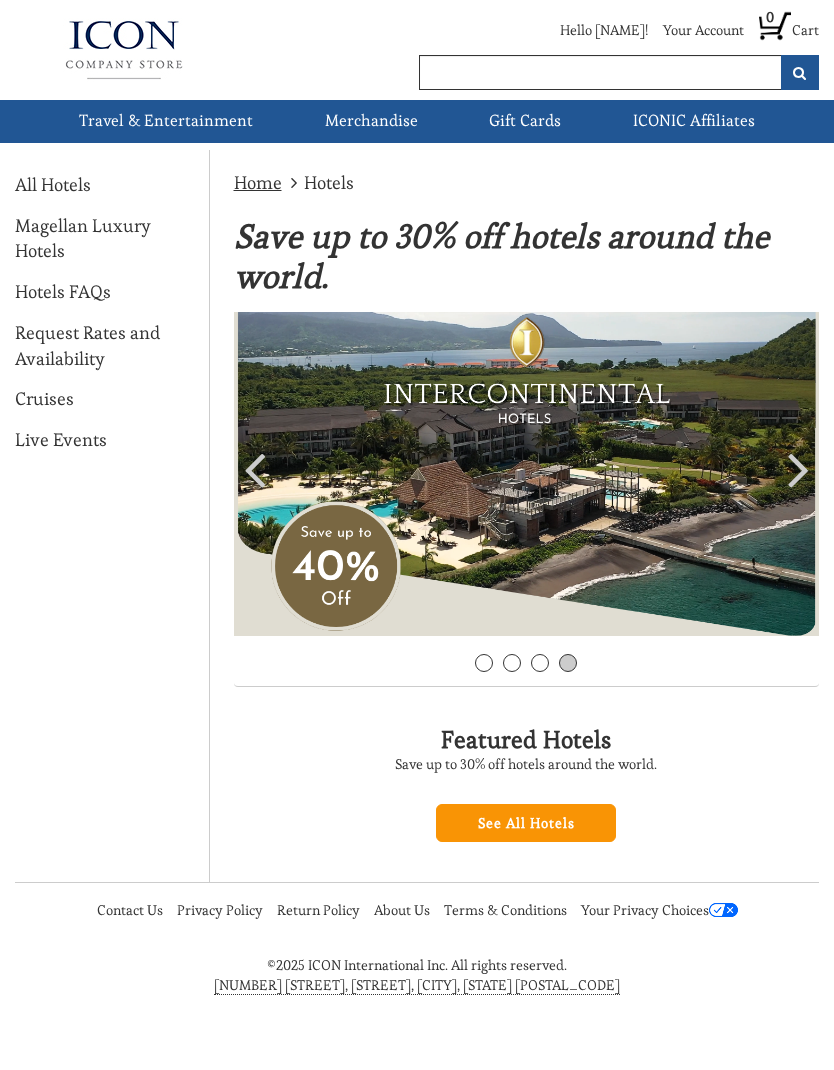 click at bounding box center [527, 474] 